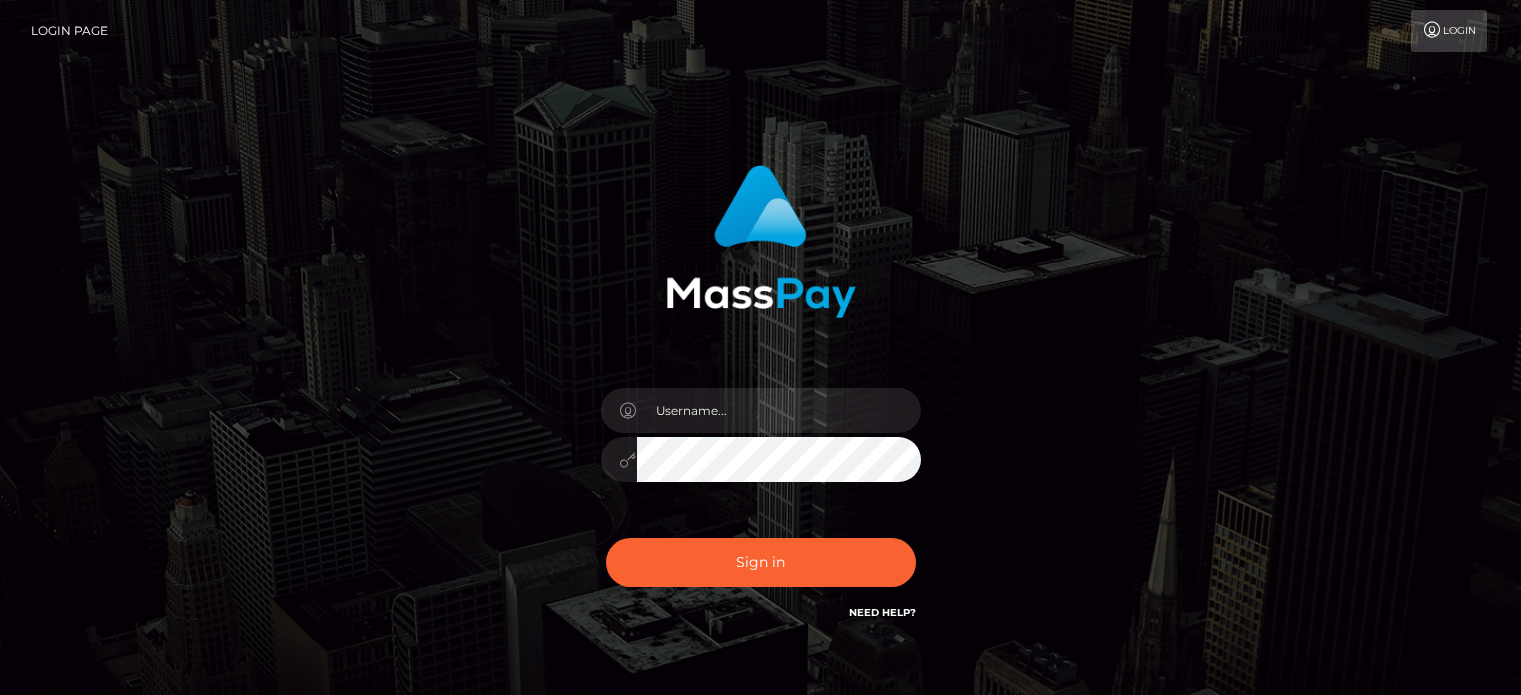 scroll, scrollTop: 0, scrollLeft: 0, axis: both 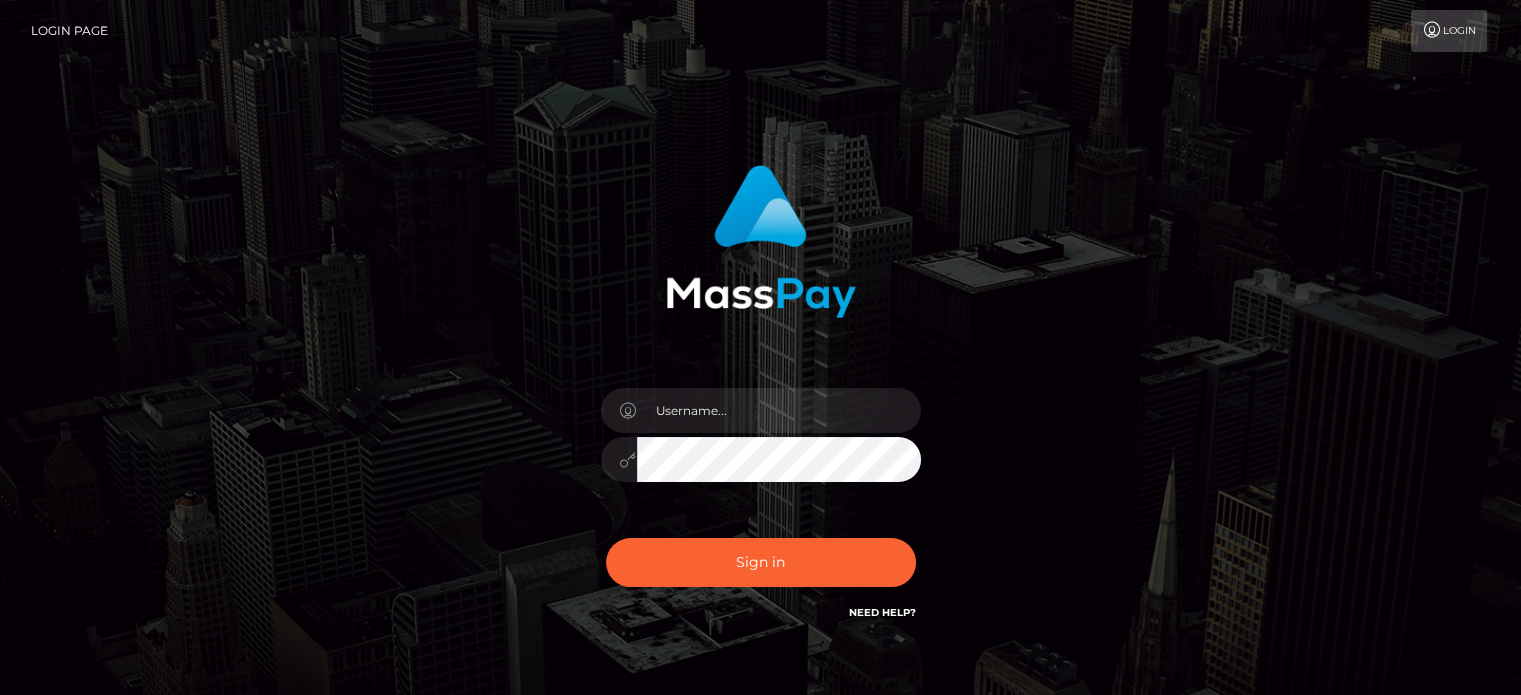 click on "Sign in" at bounding box center [760, 404] 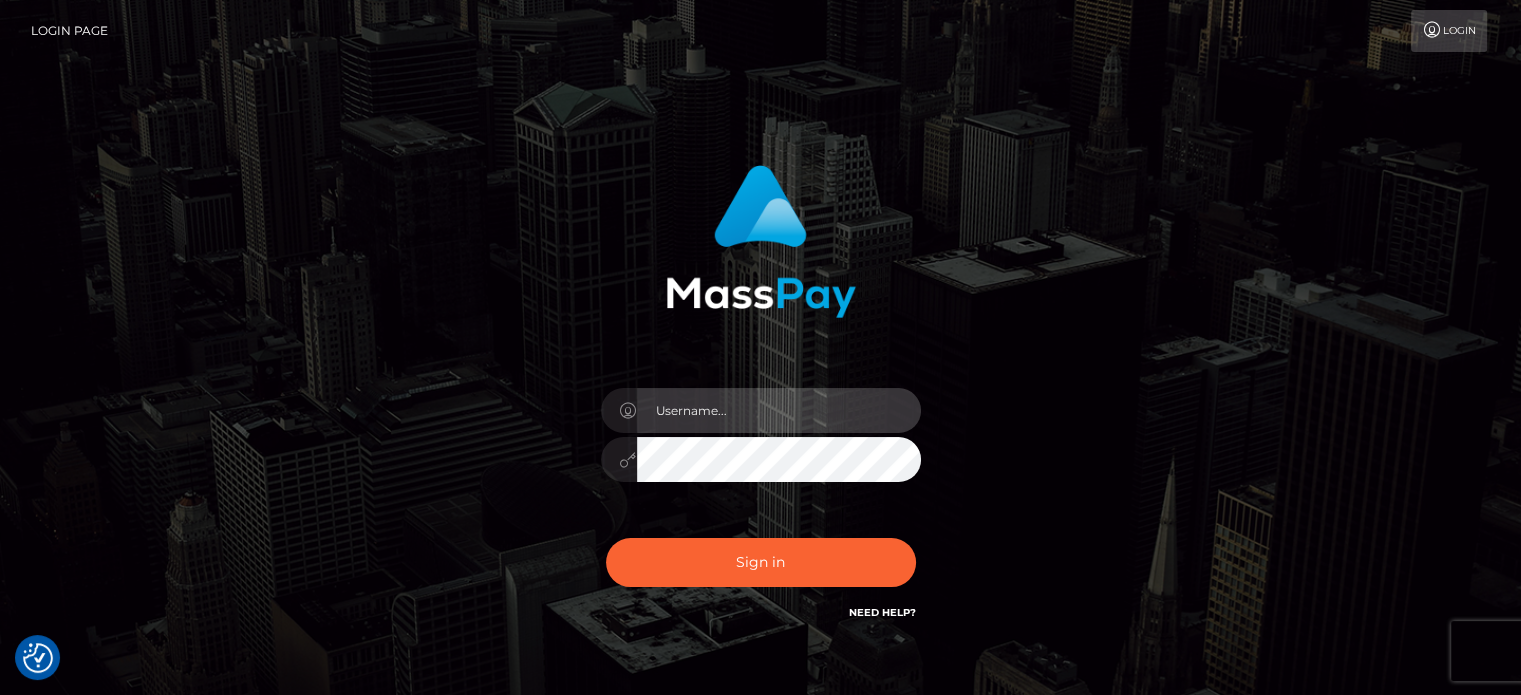 click at bounding box center (779, 410) 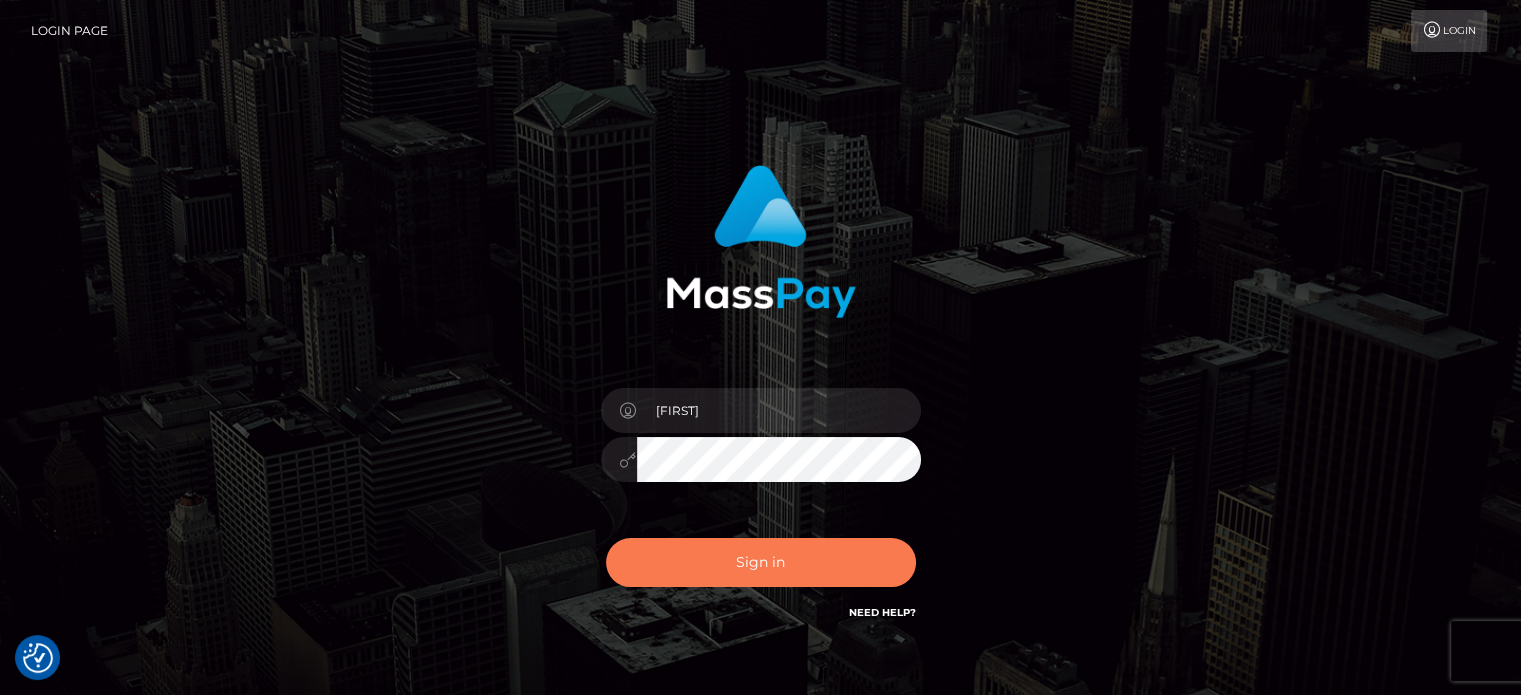 click on "Sign in" at bounding box center [761, 562] 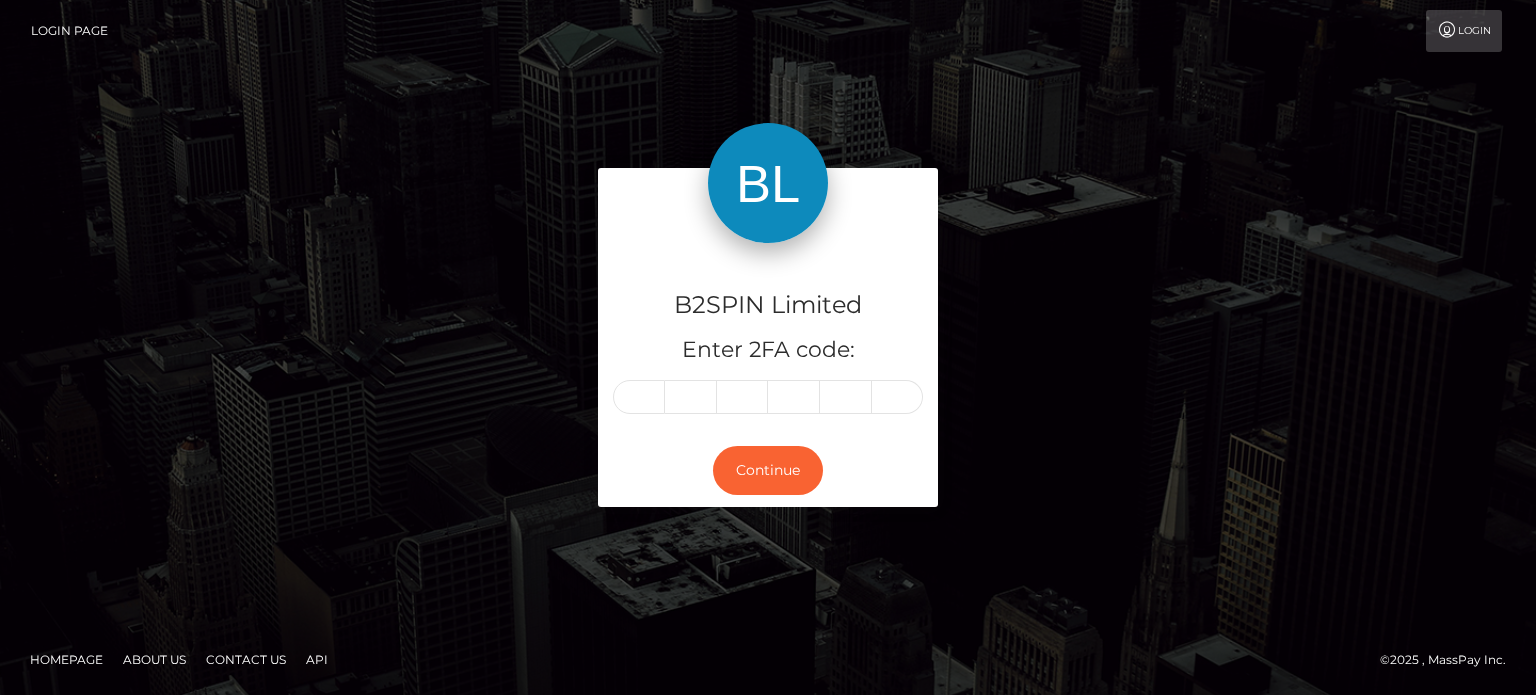 scroll, scrollTop: 0, scrollLeft: 0, axis: both 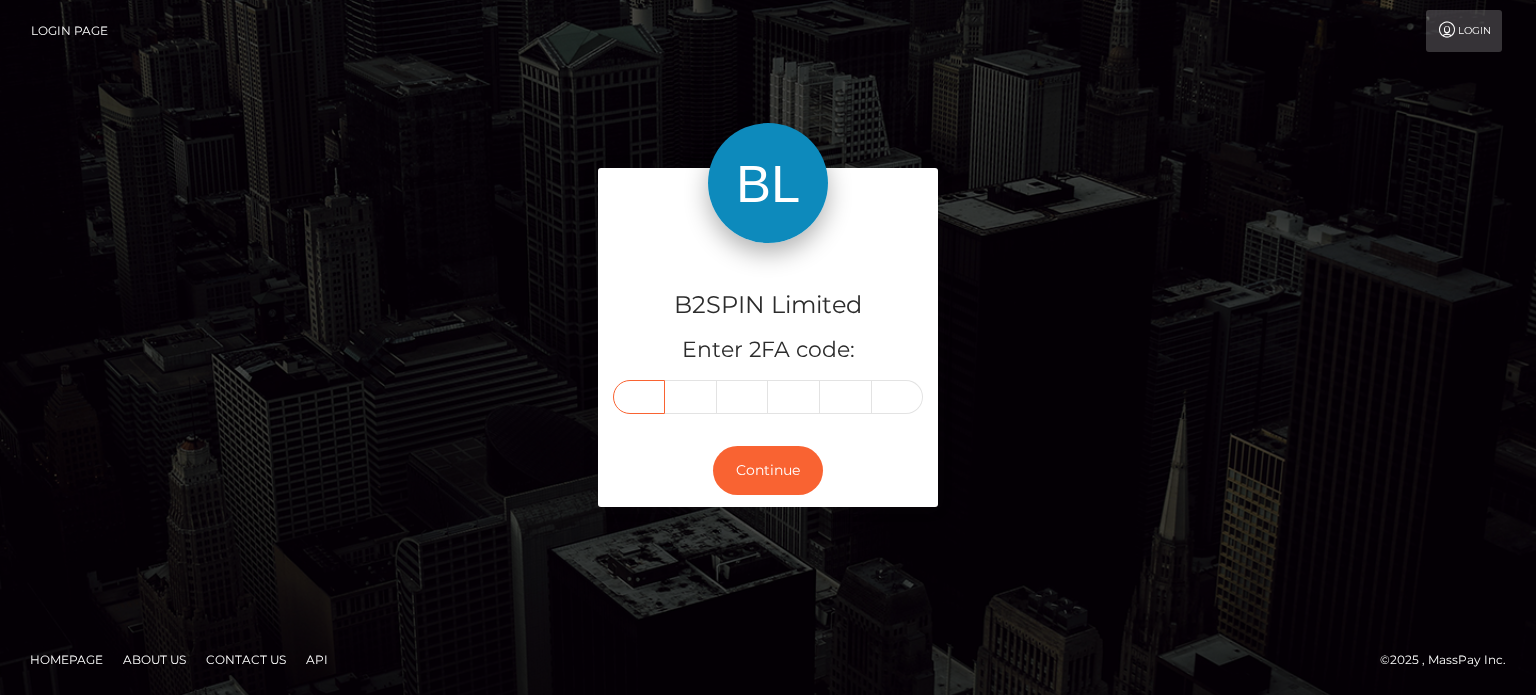 click at bounding box center (639, 397) 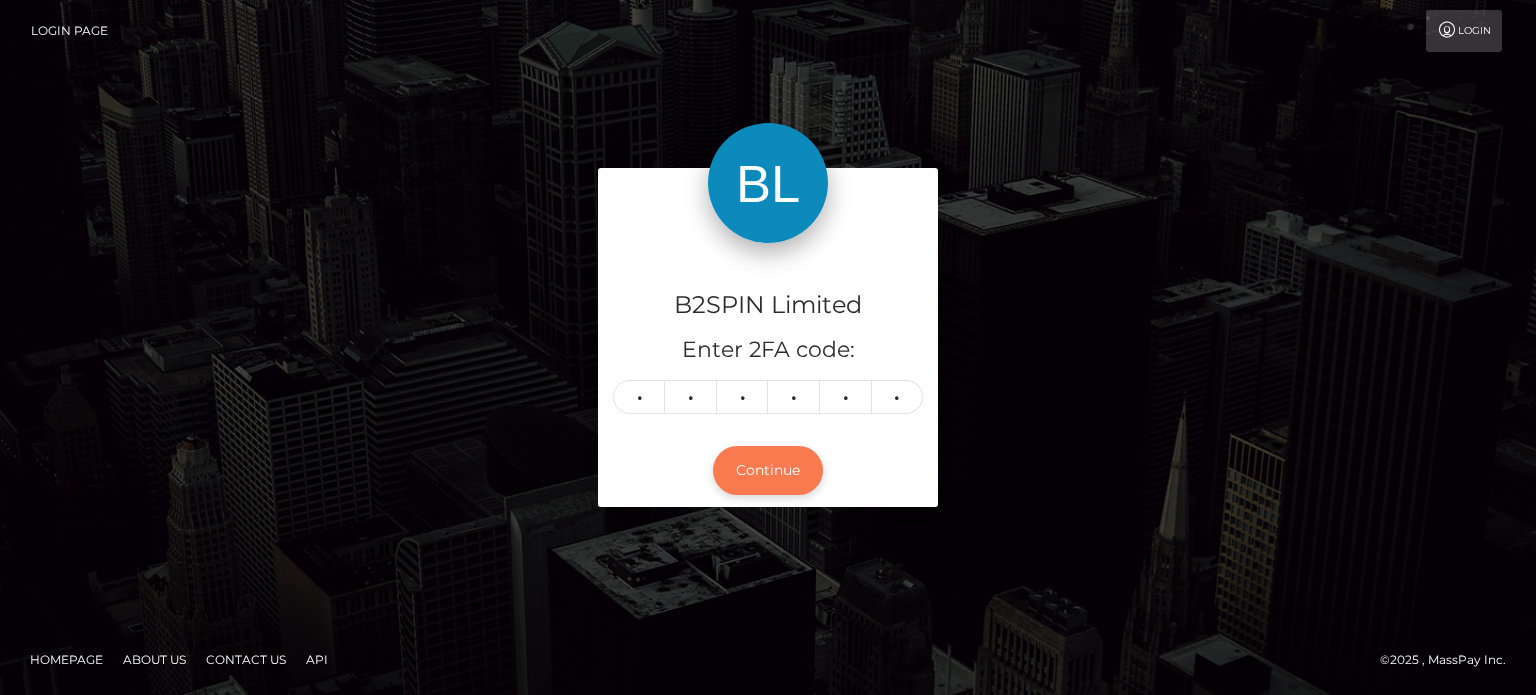 click on "Continue" at bounding box center [768, 470] 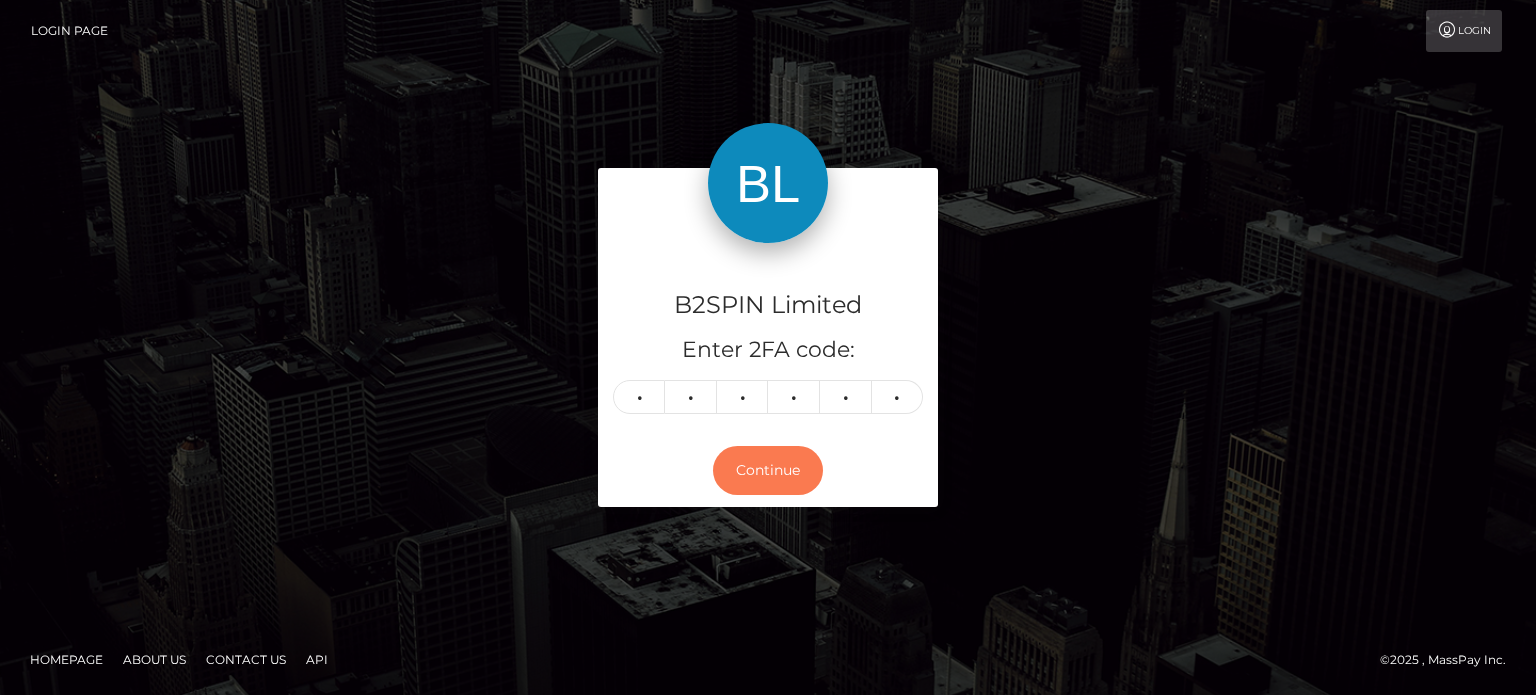 type 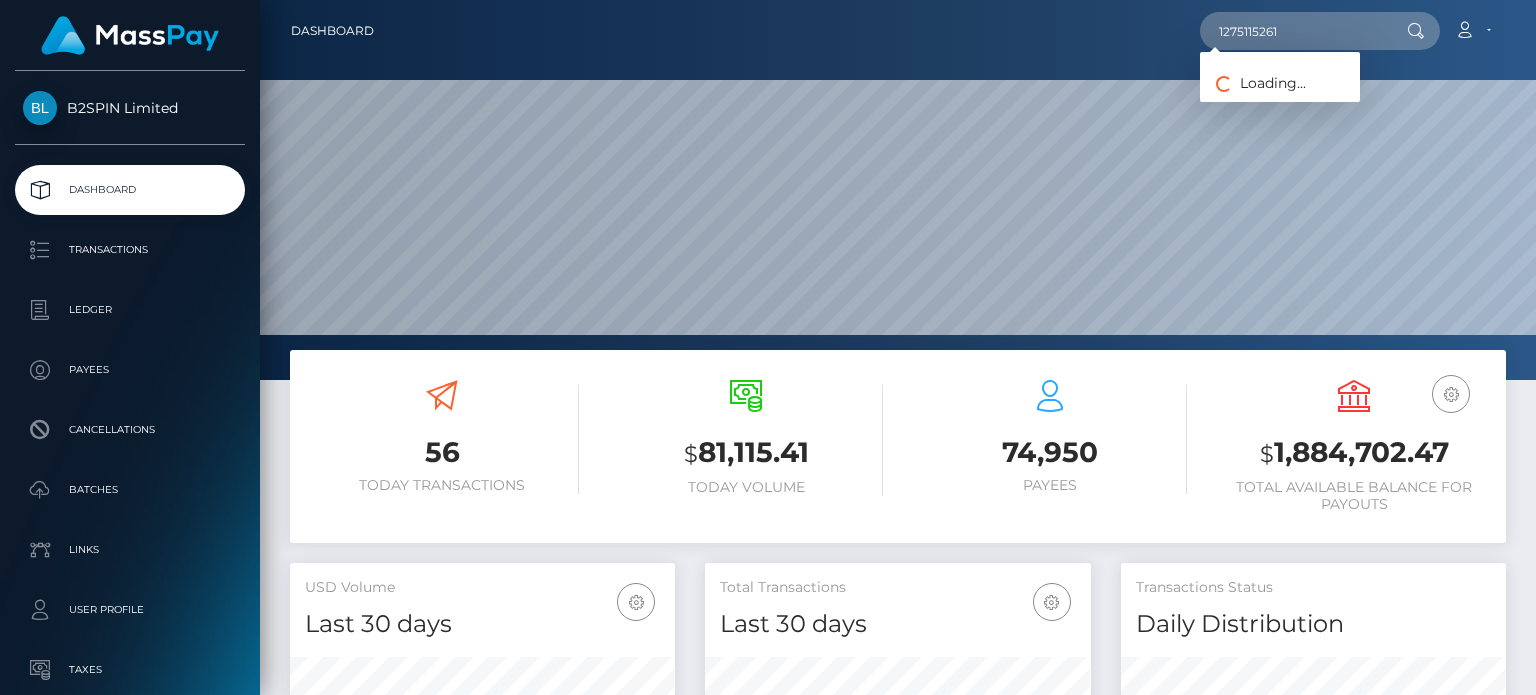 scroll, scrollTop: 0, scrollLeft: 0, axis: both 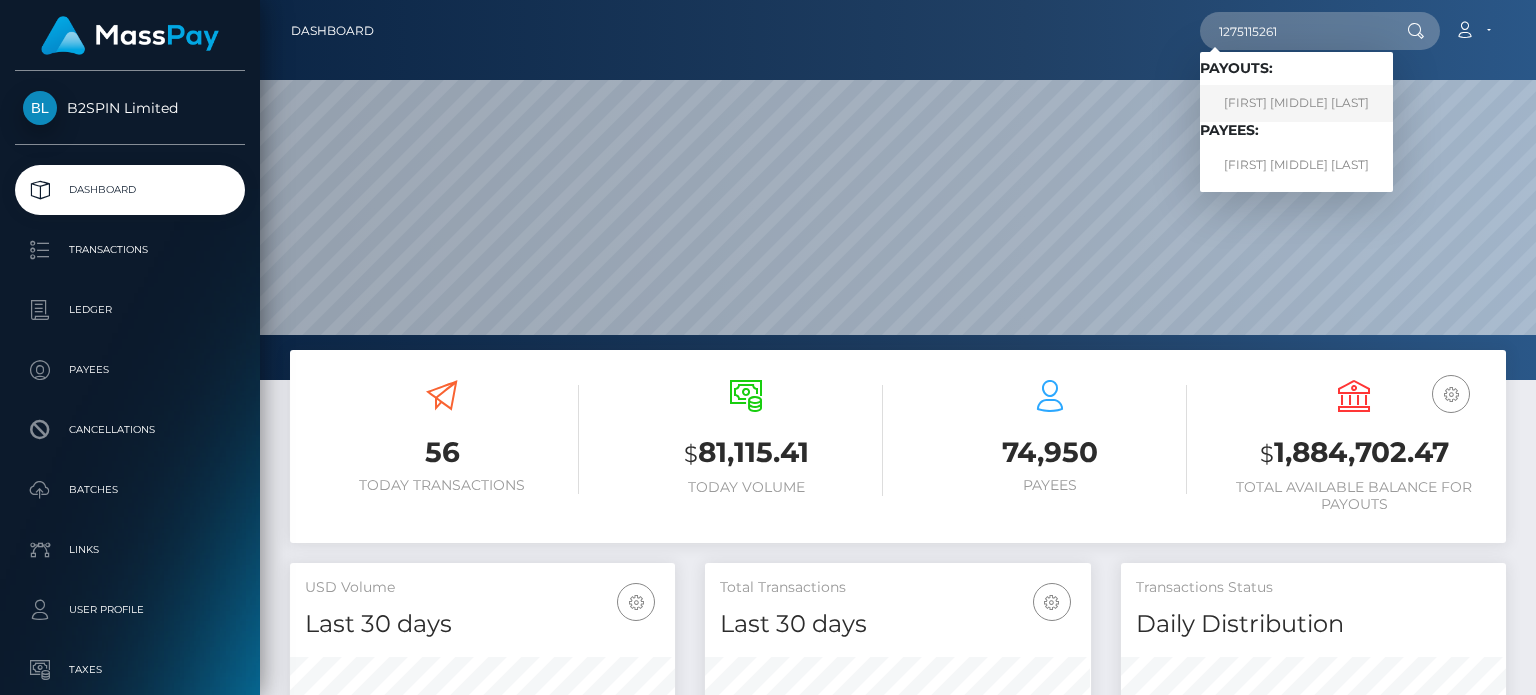 click on "[FIRST] [MIDDLE] [LAST]" at bounding box center (1296, 103) 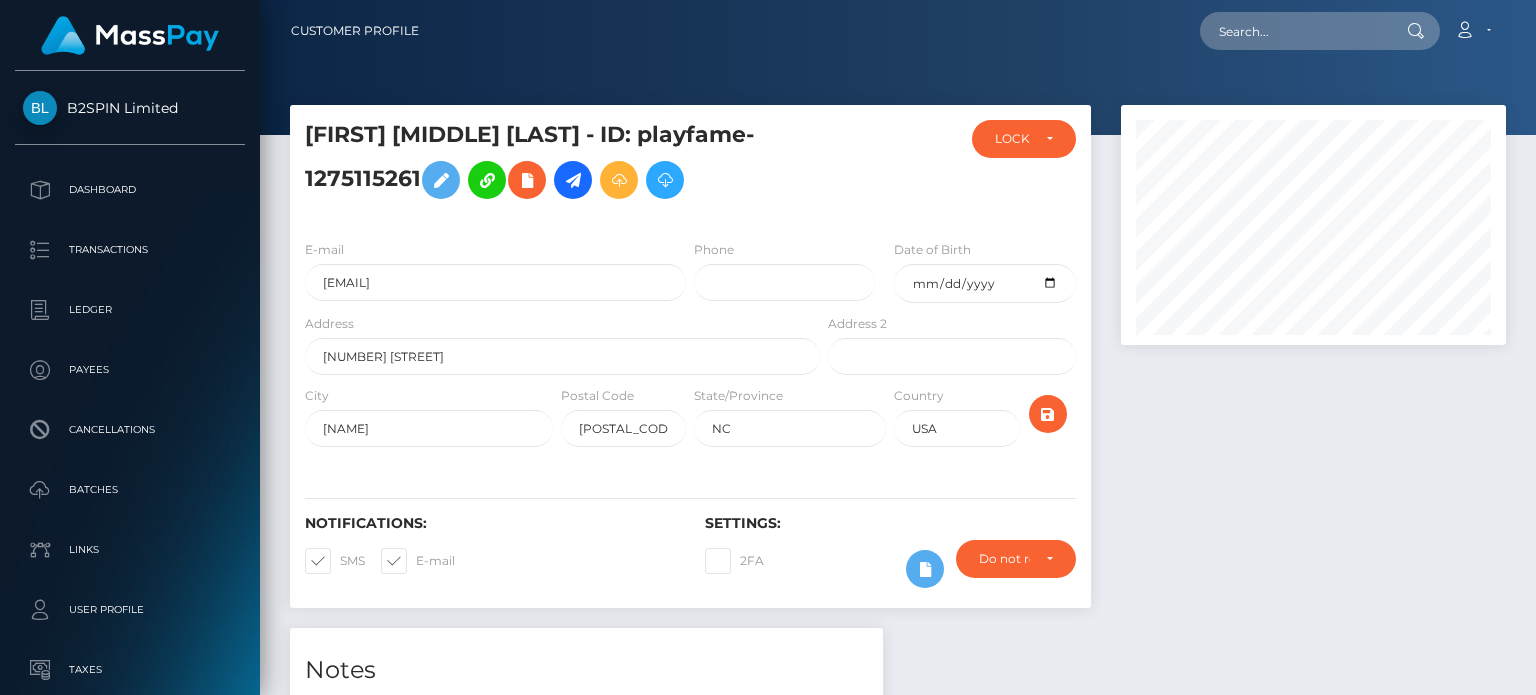 scroll, scrollTop: 0, scrollLeft: 0, axis: both 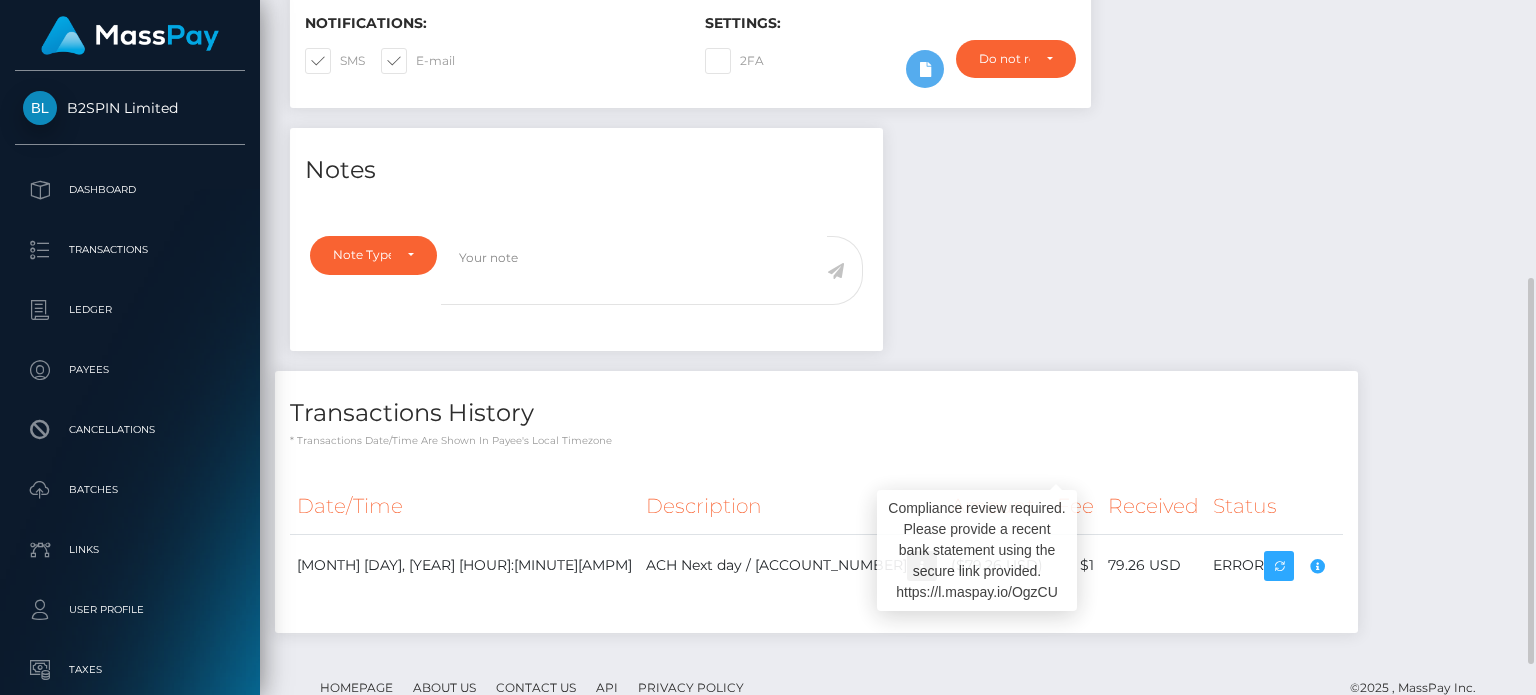 drag, startPoint x: 1308, startPoint y: 406, endPoint x: 875, endPoint y: 159, distance: 498.49573 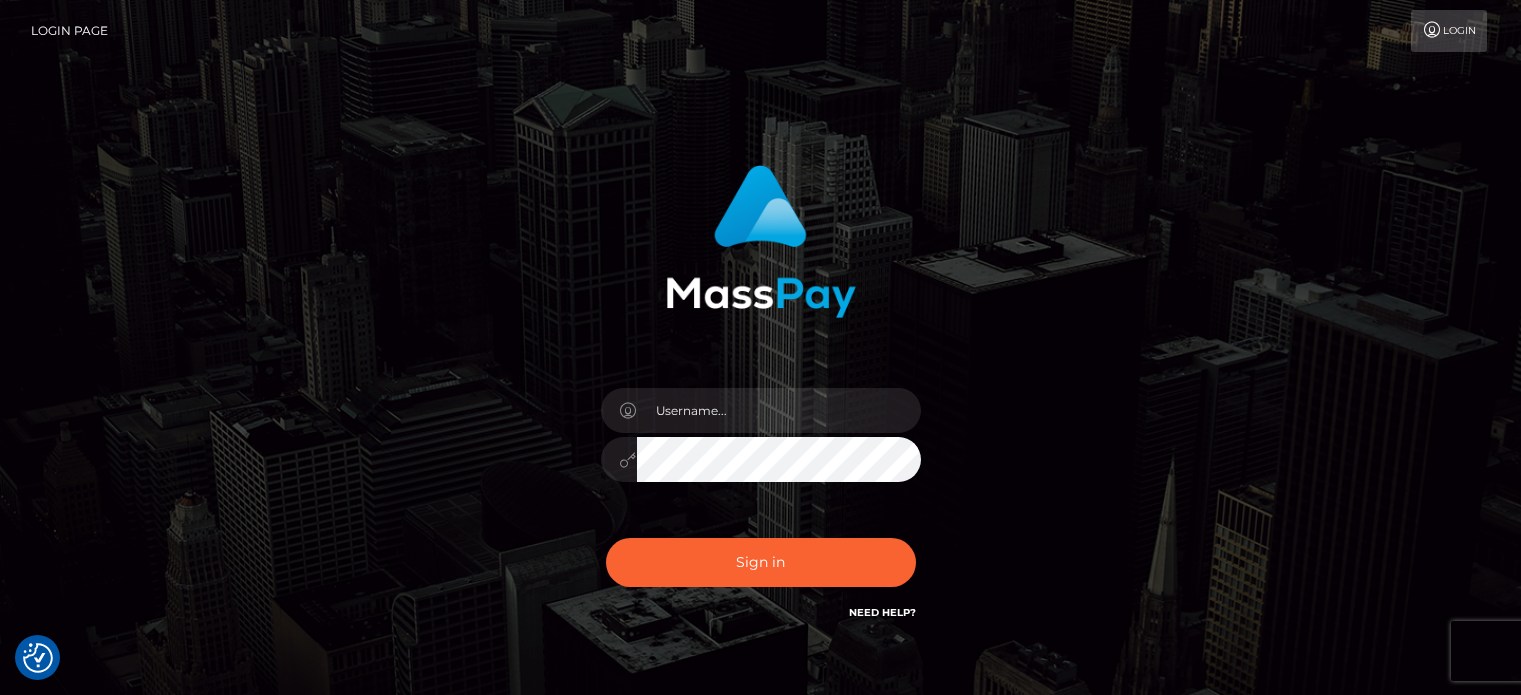 scroll, scrollTop: 0, scrollLeft: 0, axis: both 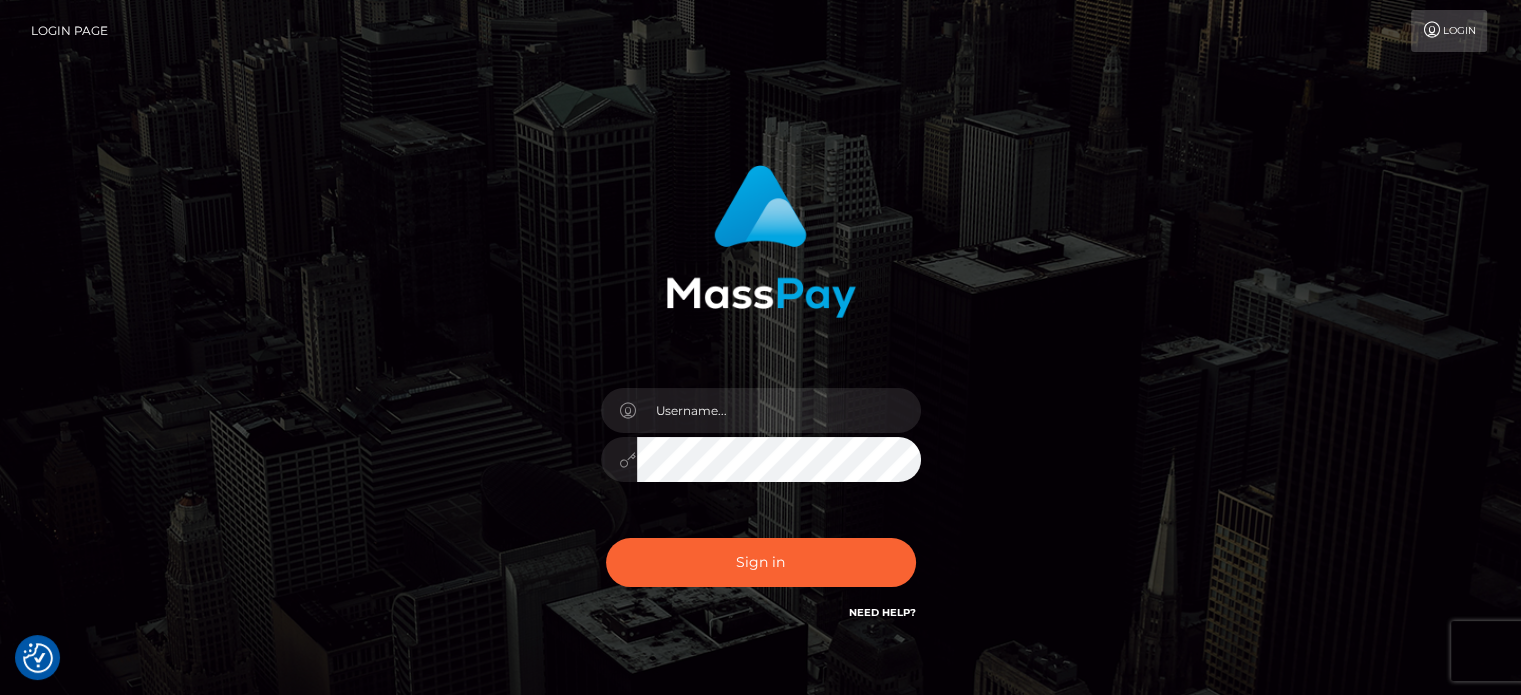 drag, startPoint x: 752, startPoint y: 435, endPoint x: 798, endPoint y: 403, distance: 56.0357 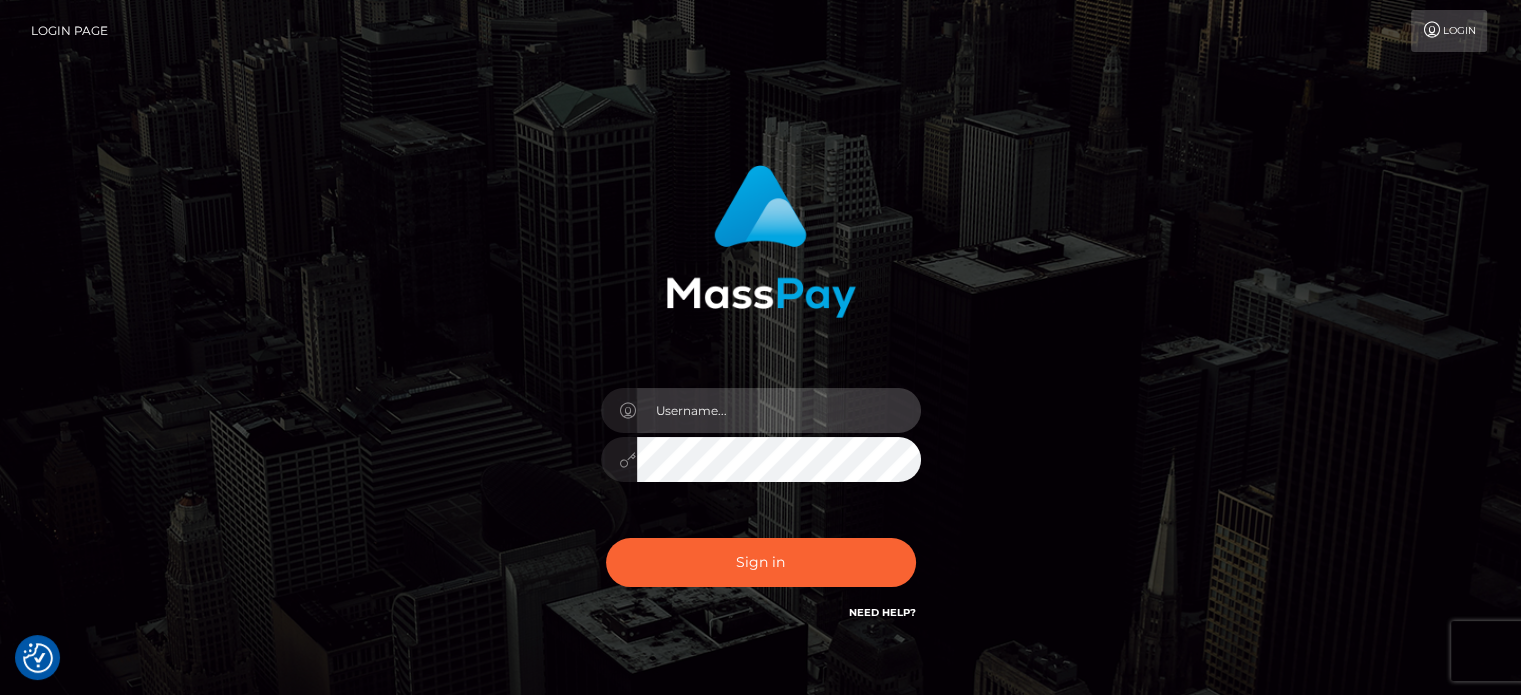 drag, startPoint x: 798, startPoint y: 403, endPoint x: 811, endPoint y: 415, distance: 17.691807 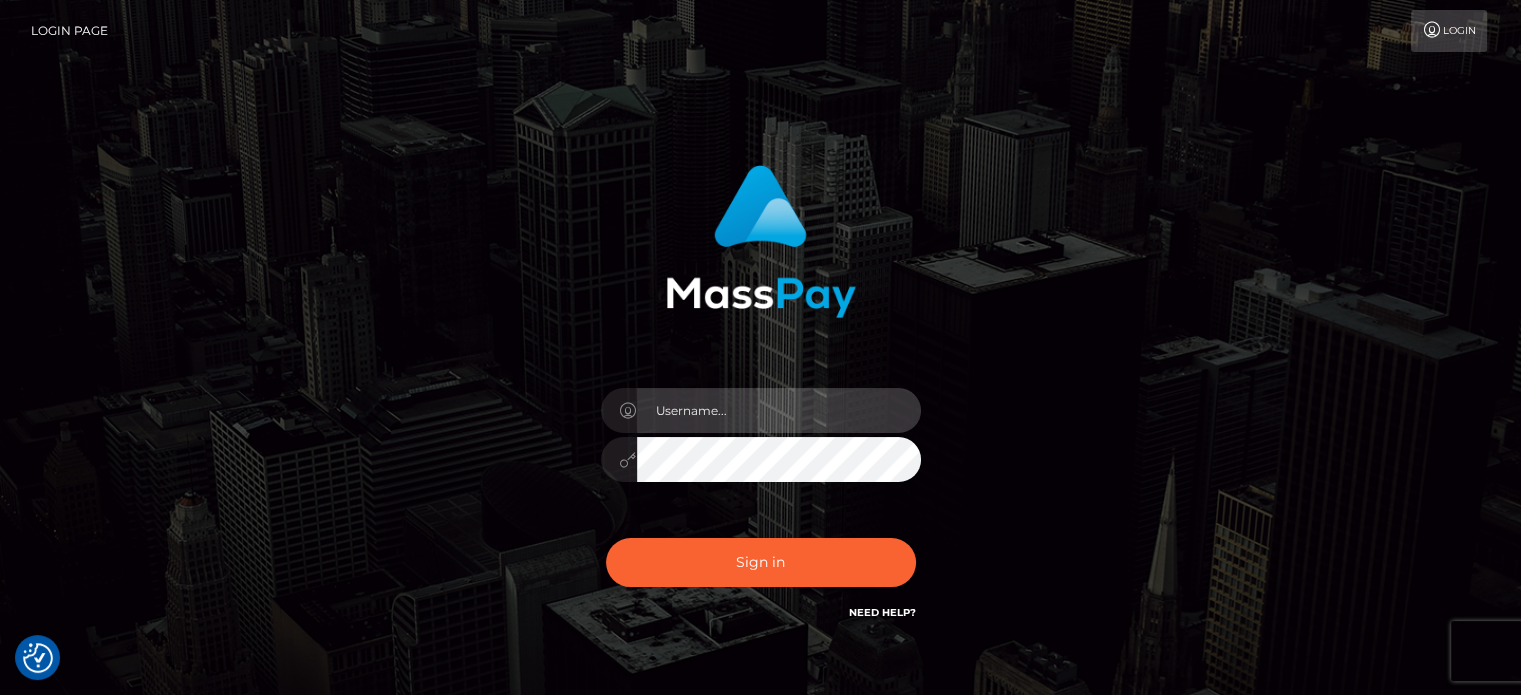 type on "Edward" 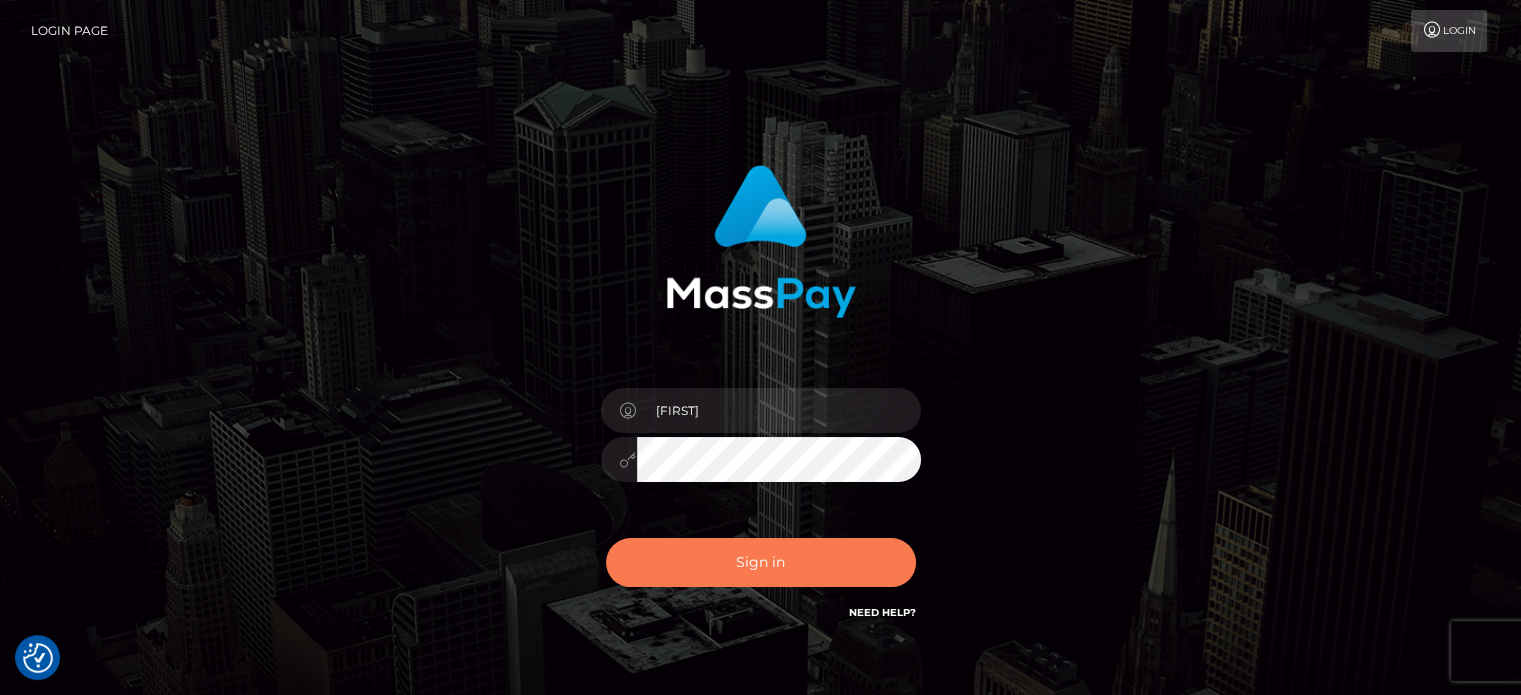 click on "Sign in" at bounding box center [761, 562] 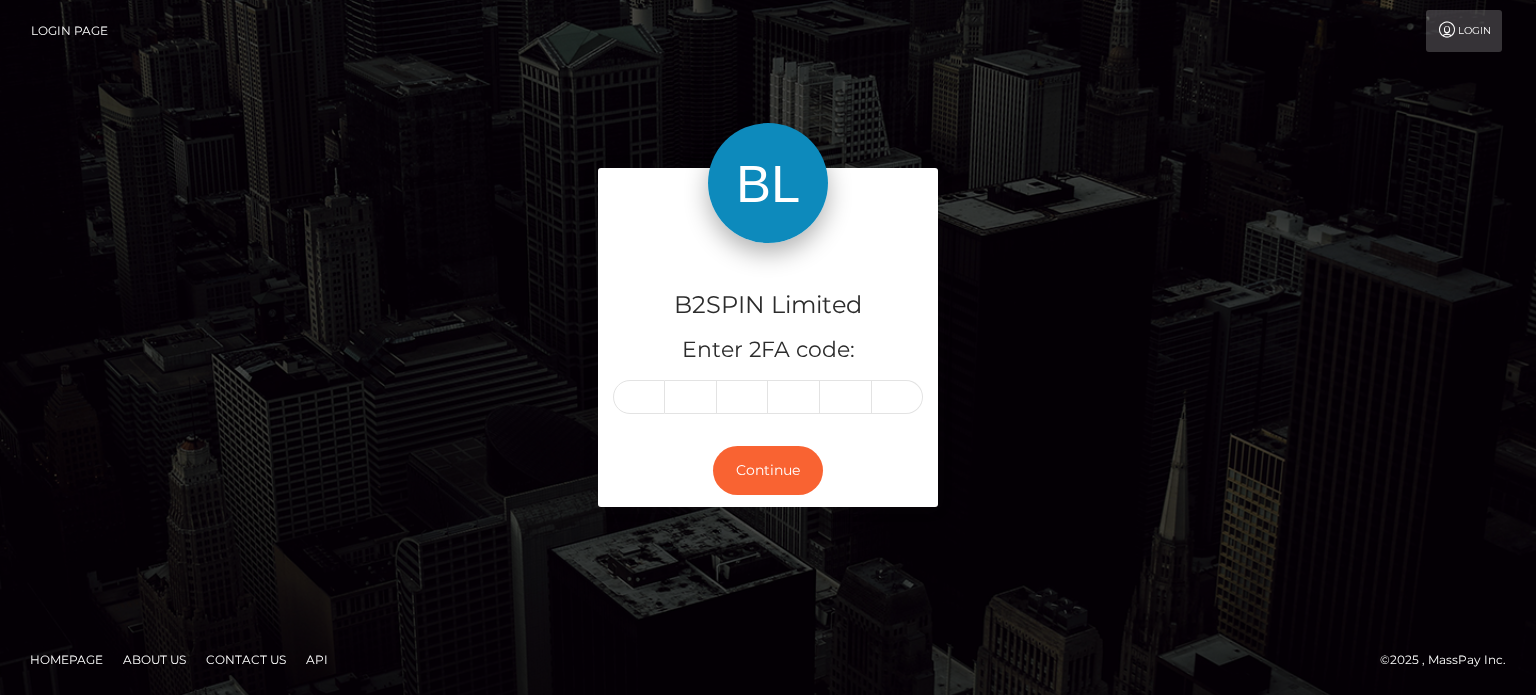 scroll, scrollTop: 0, scrollLeft: 0, axis: both 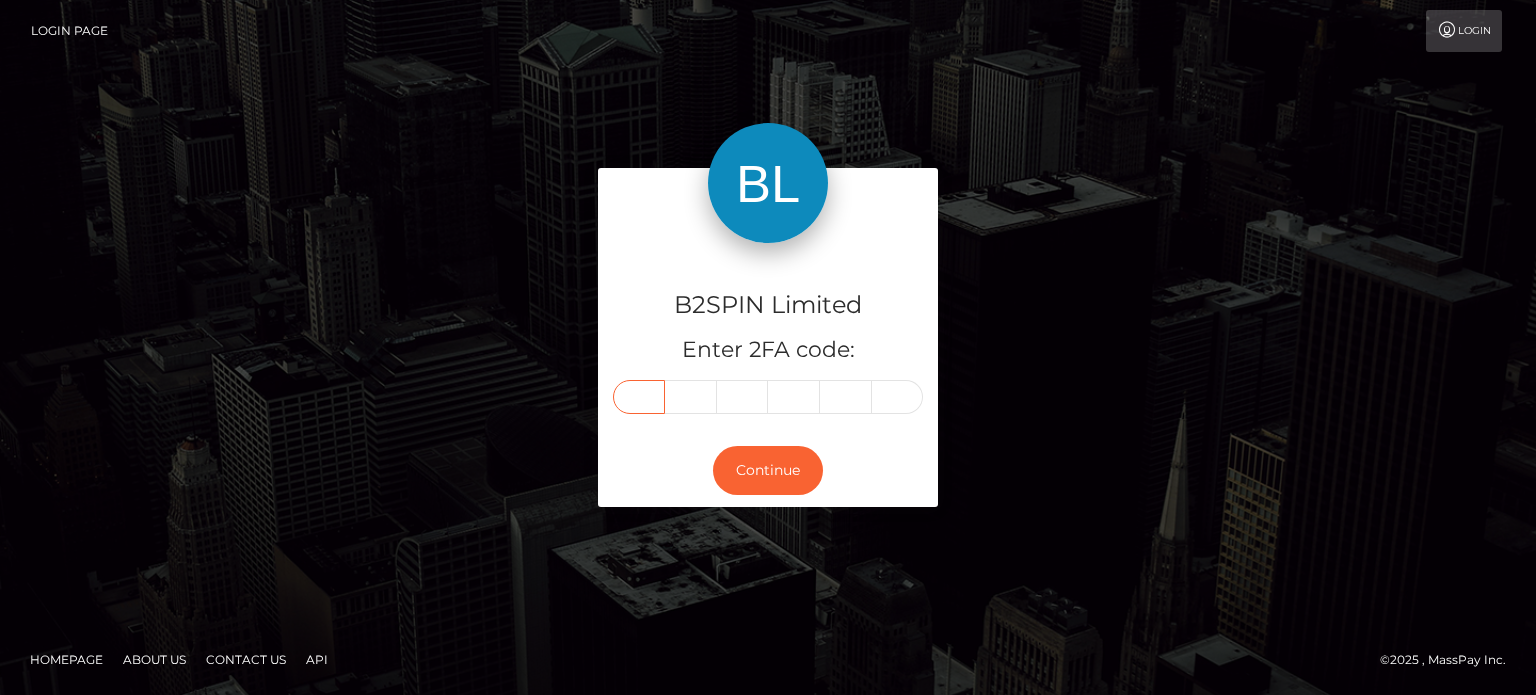 click at bounding box center [639, 397] 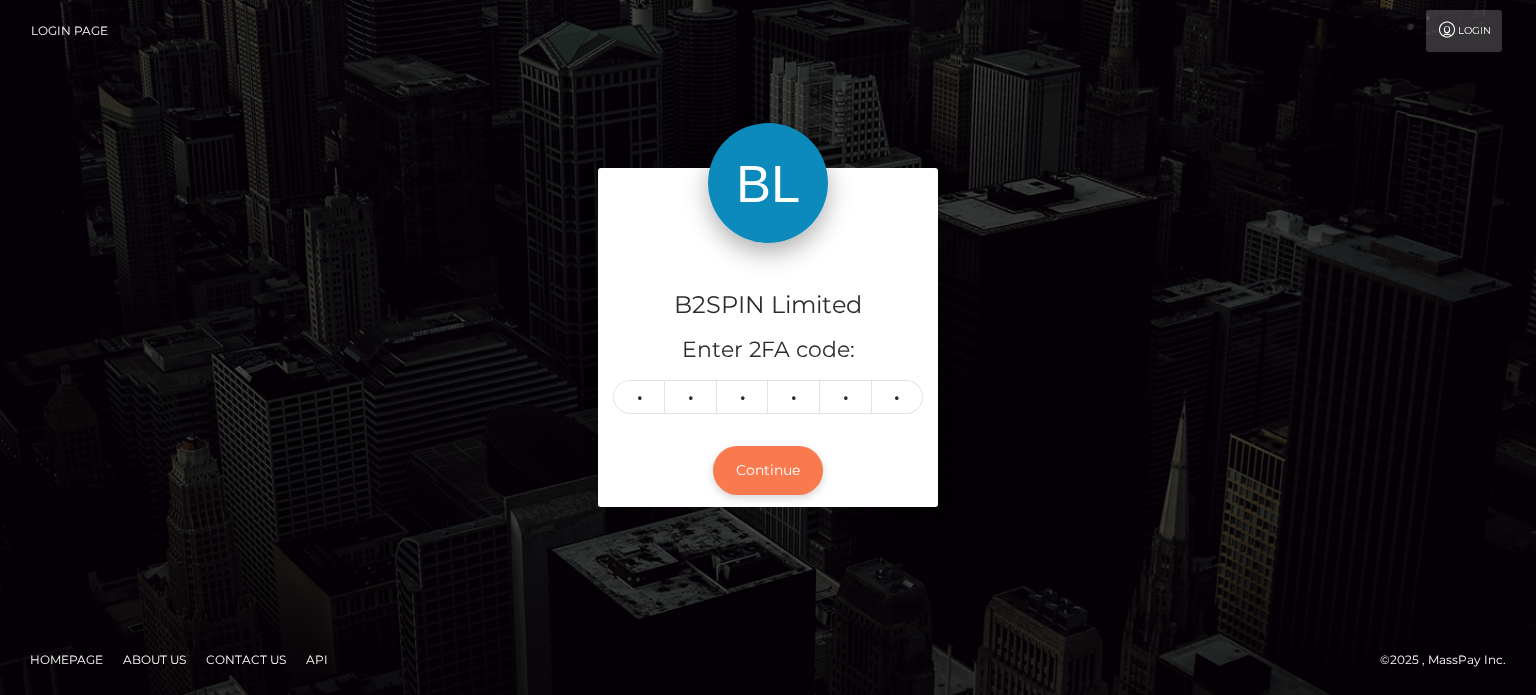 click on "Continue" at bounding box center [768, 470] 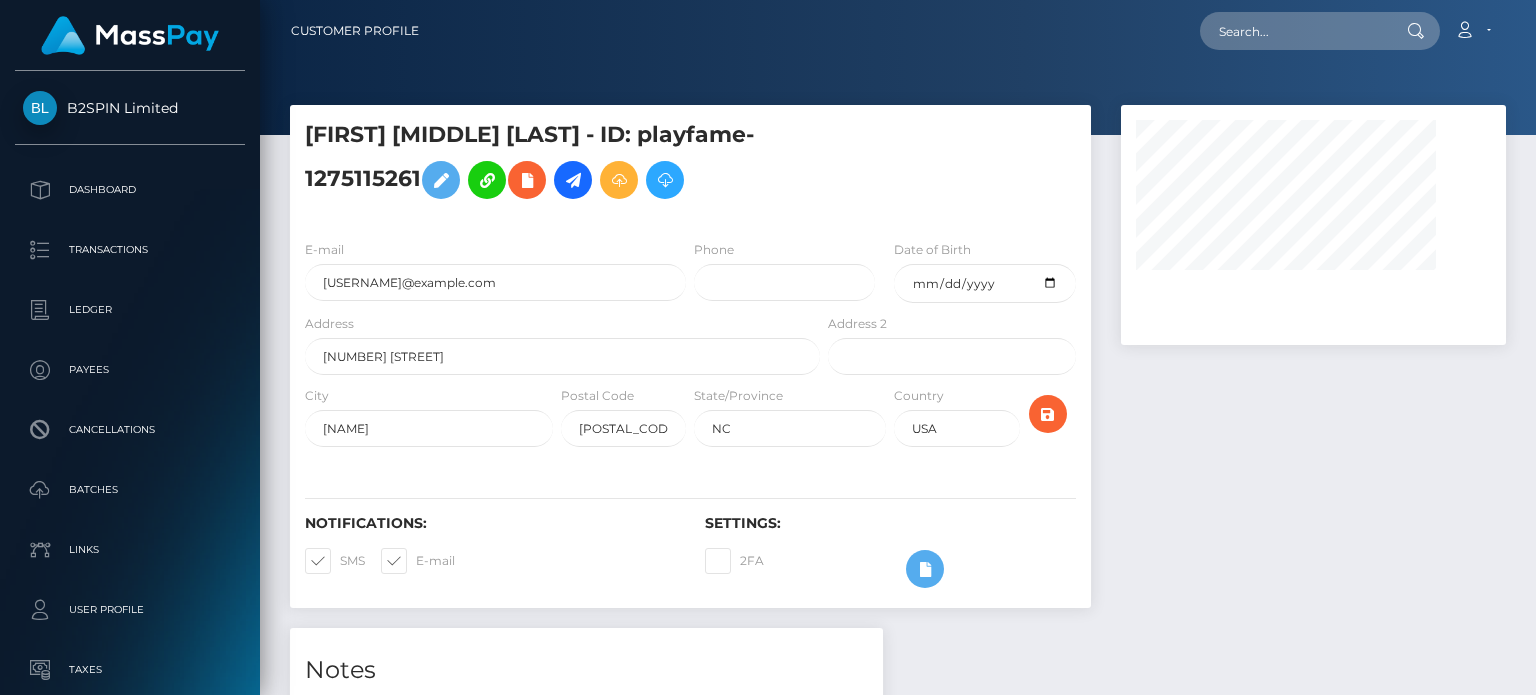 scroll, scrollTop: 0, scrollLeft: 0, axis: both 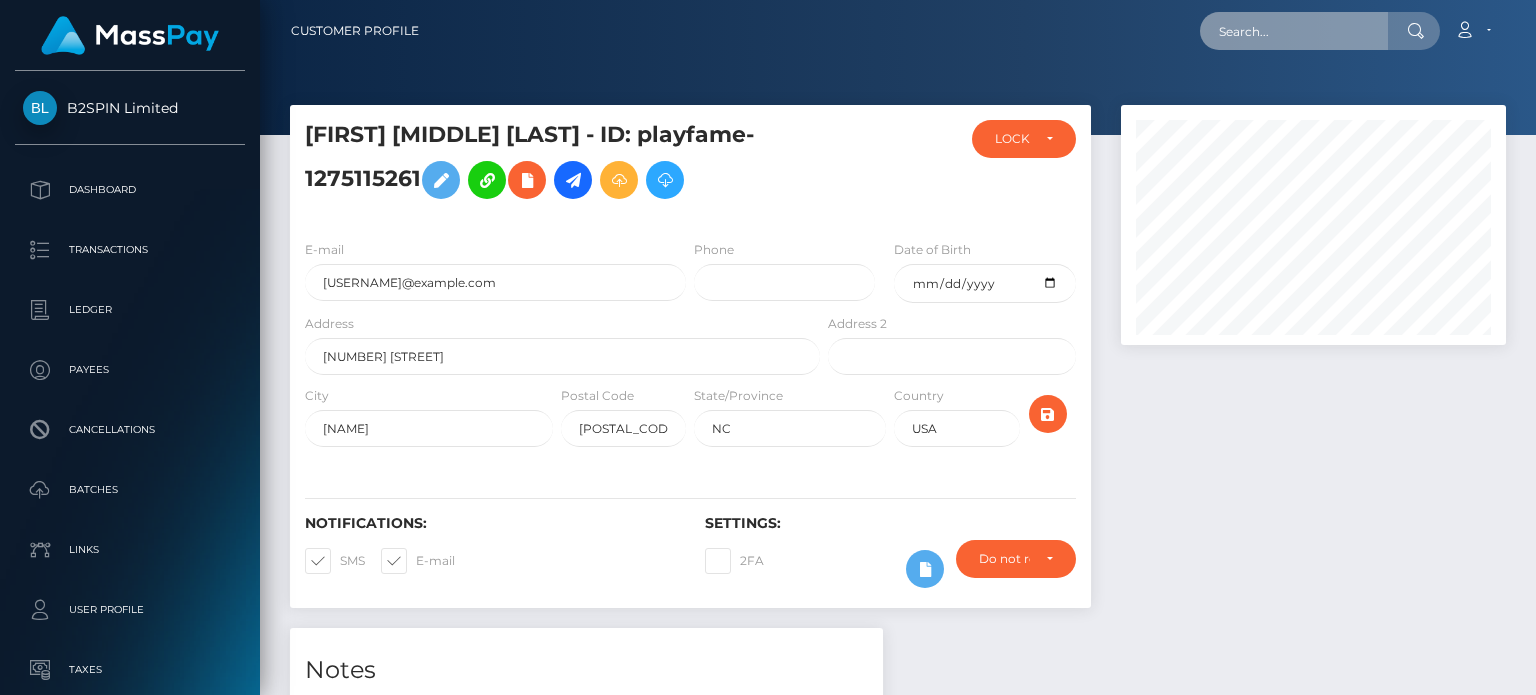 drag, startPoint x: 1283, startPoint y: 35, endPoint x: 1303, endPoint y: 44, distance: 21.931713 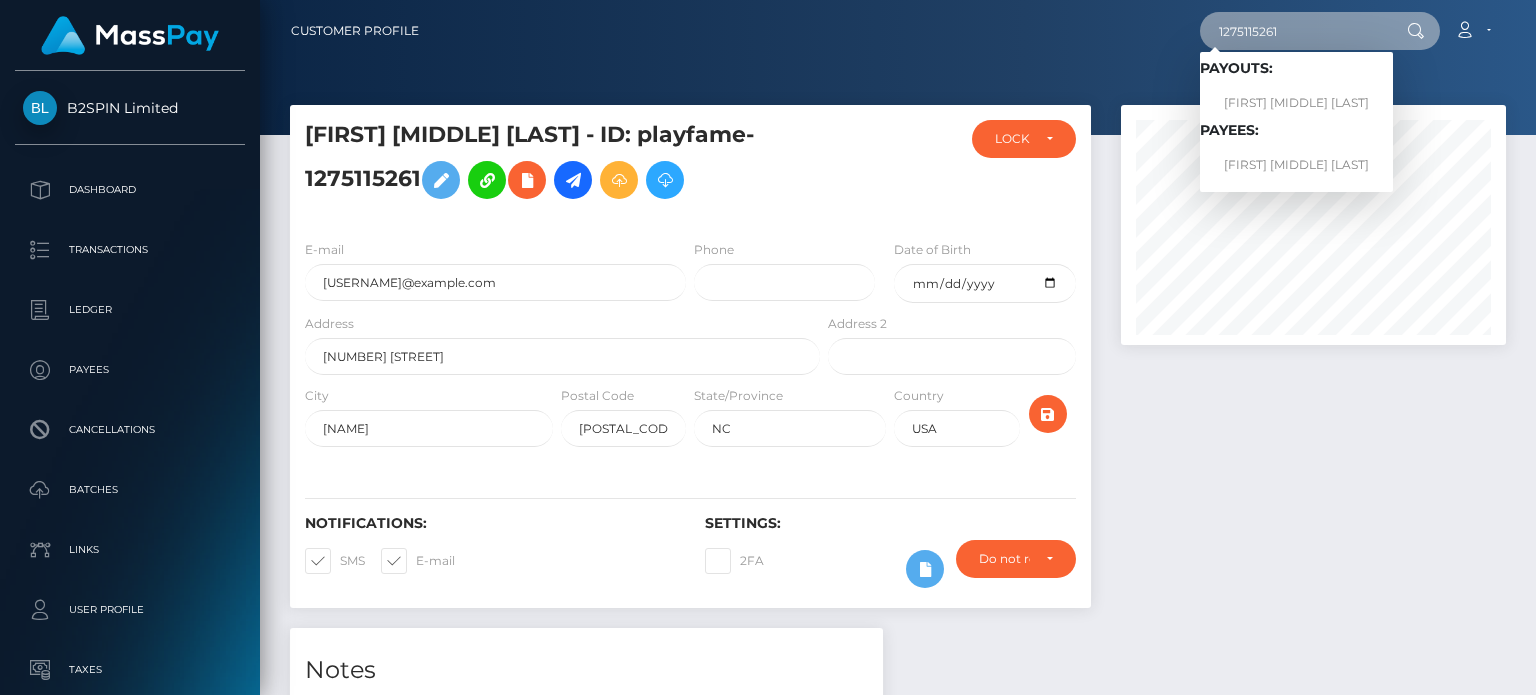 type on "1275115261" 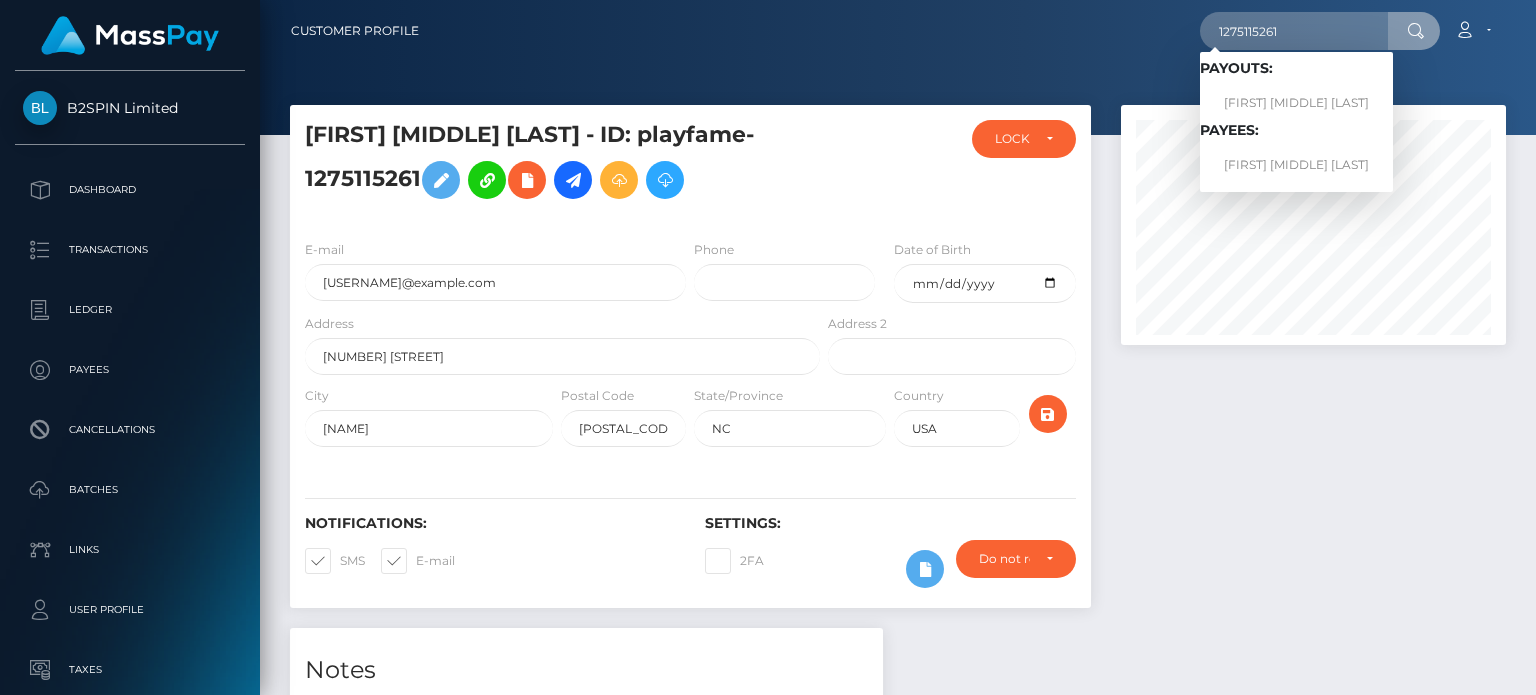 click at bounding box center (1313, 366) 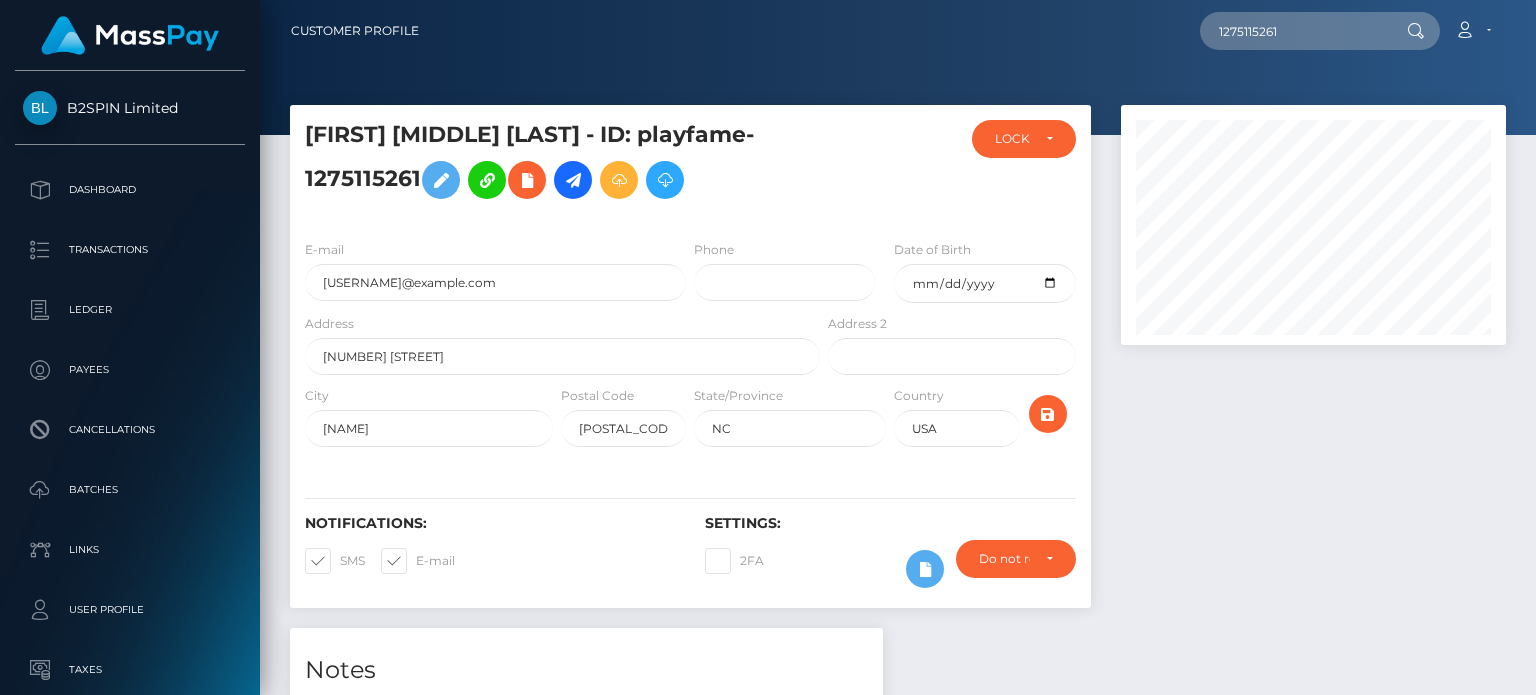 click at bounding box center (1313, 366) 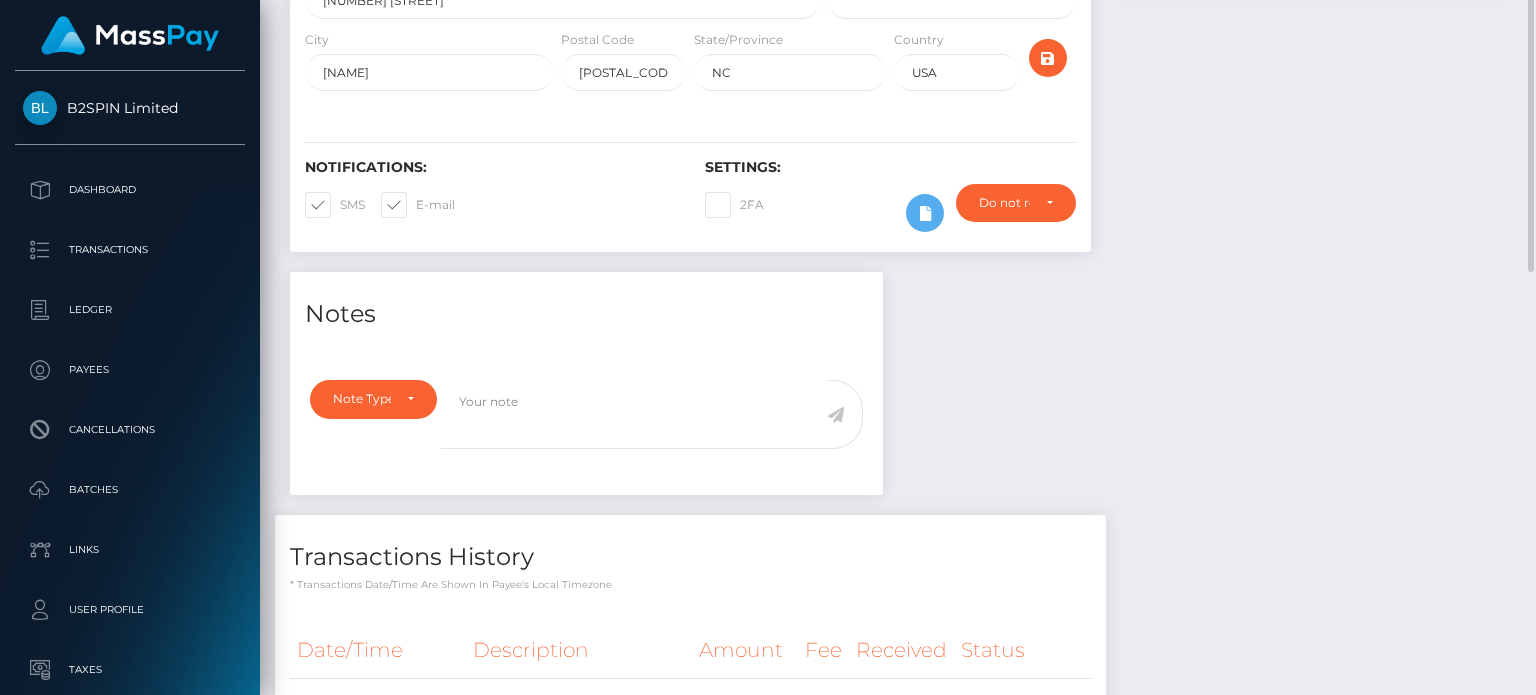 scroll, scrollTop: 156, scrollLeft: 0, axis: vertical 